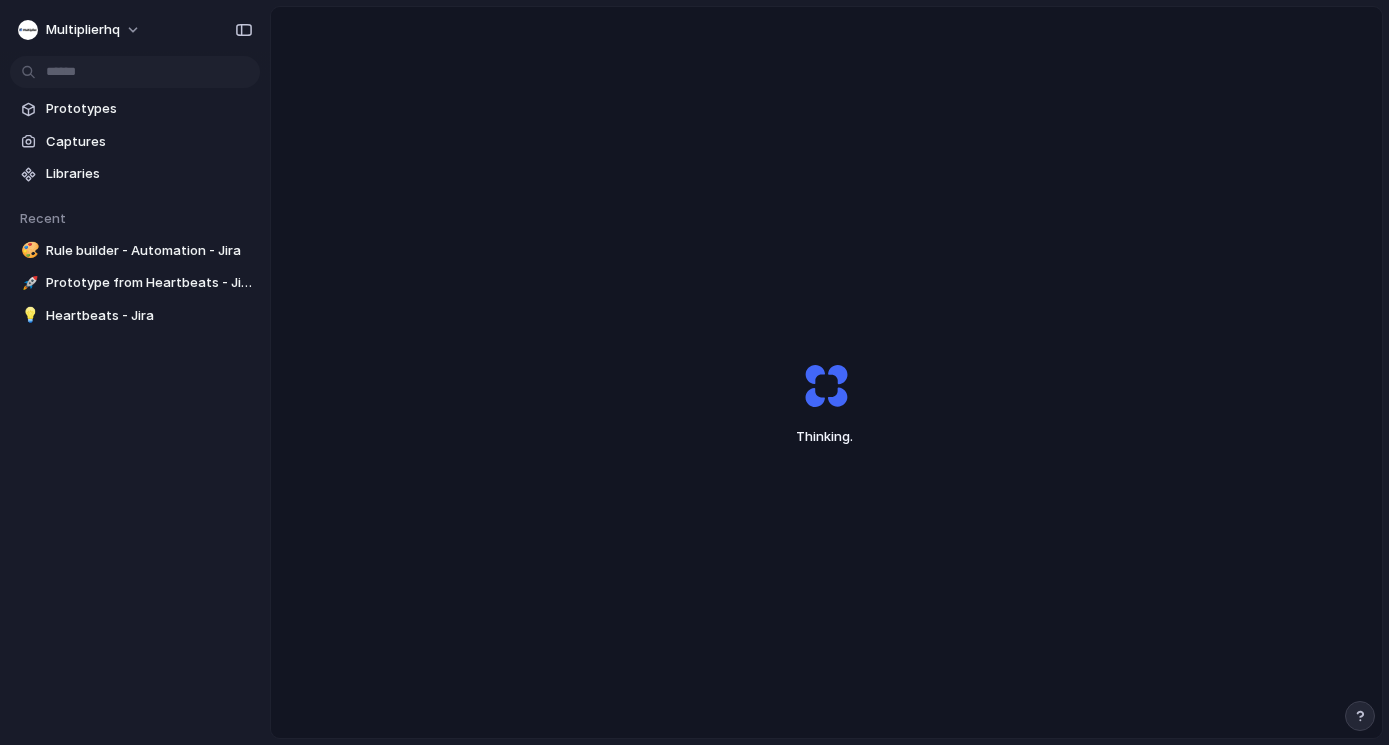 scroll, scrollTop: 0, scrollLeft: 0, axis: both 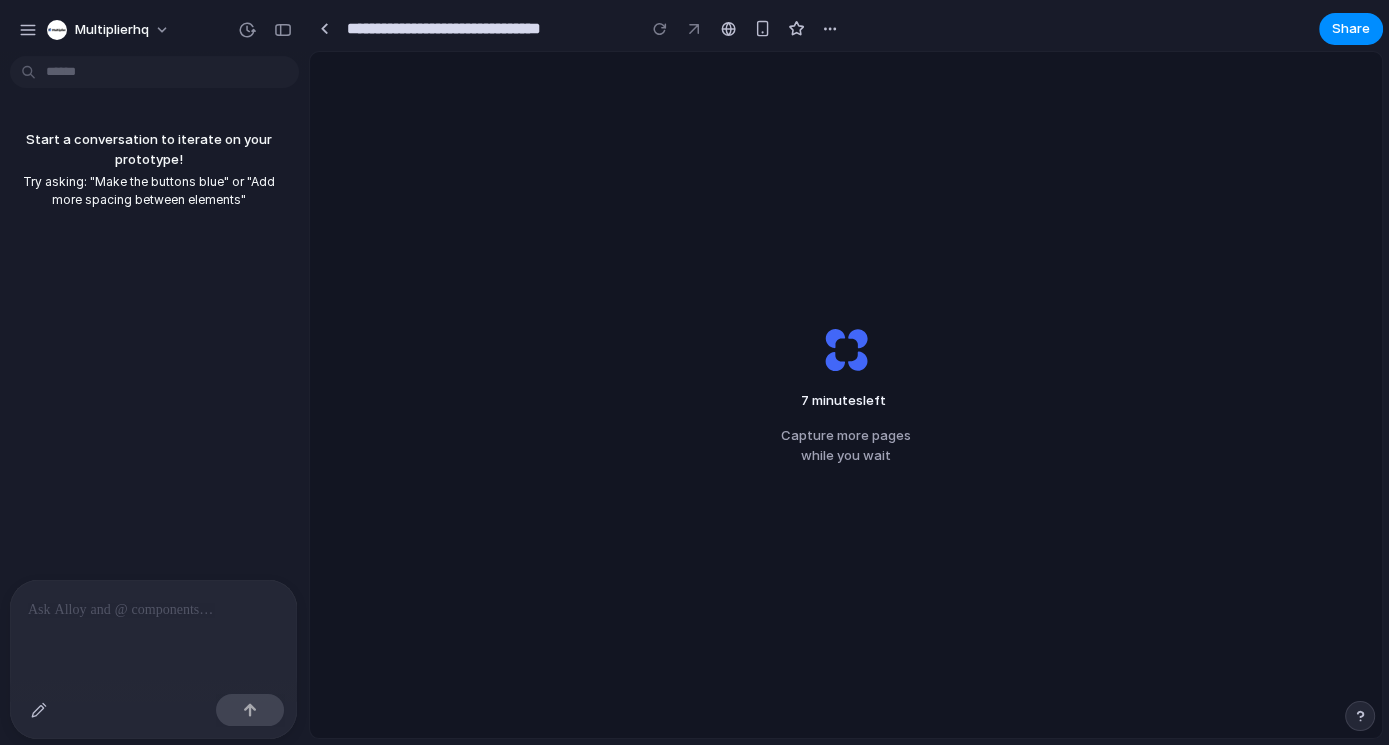 click on "7   minutes  left Capture more pages while you wait" at bounding box center (846, 395) 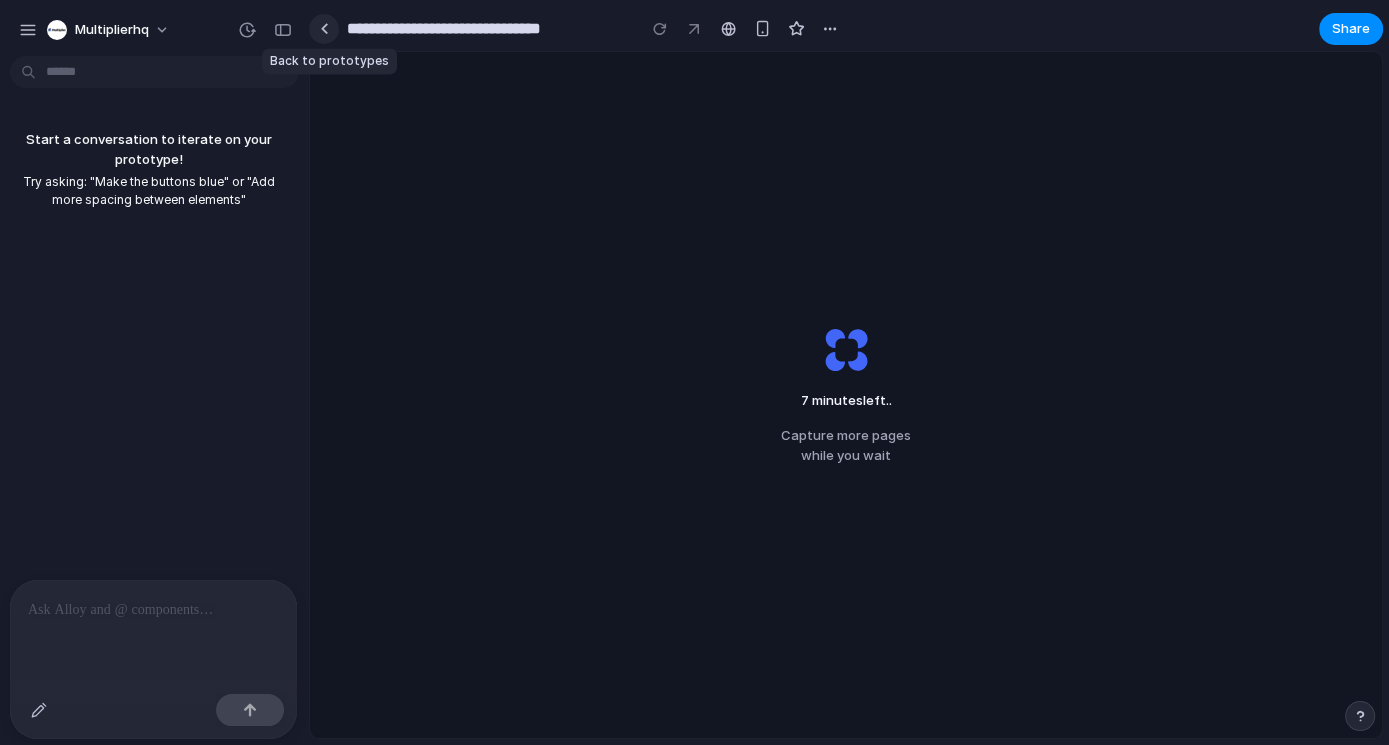 click at bounding box center (324, 28) 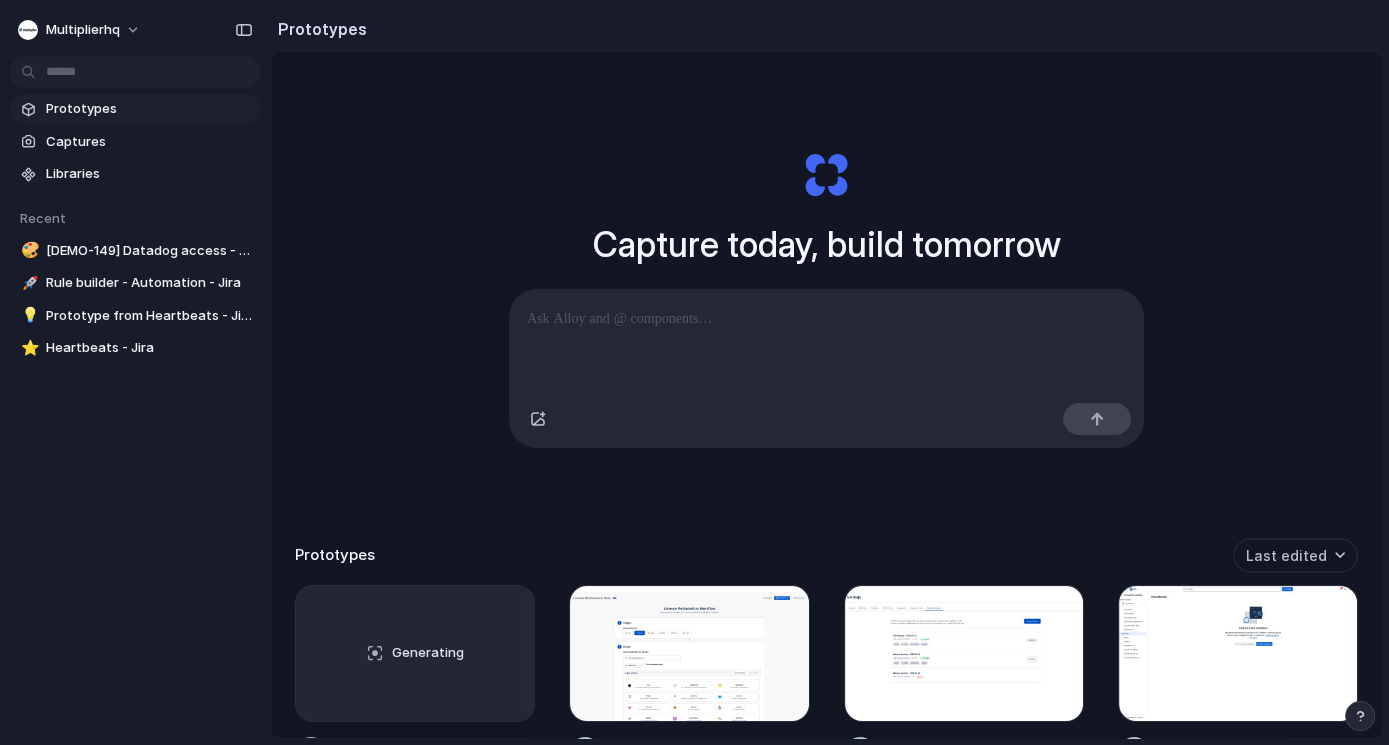 scroll, scrollTop: 80, scrollLeft: 0, axis: vertical 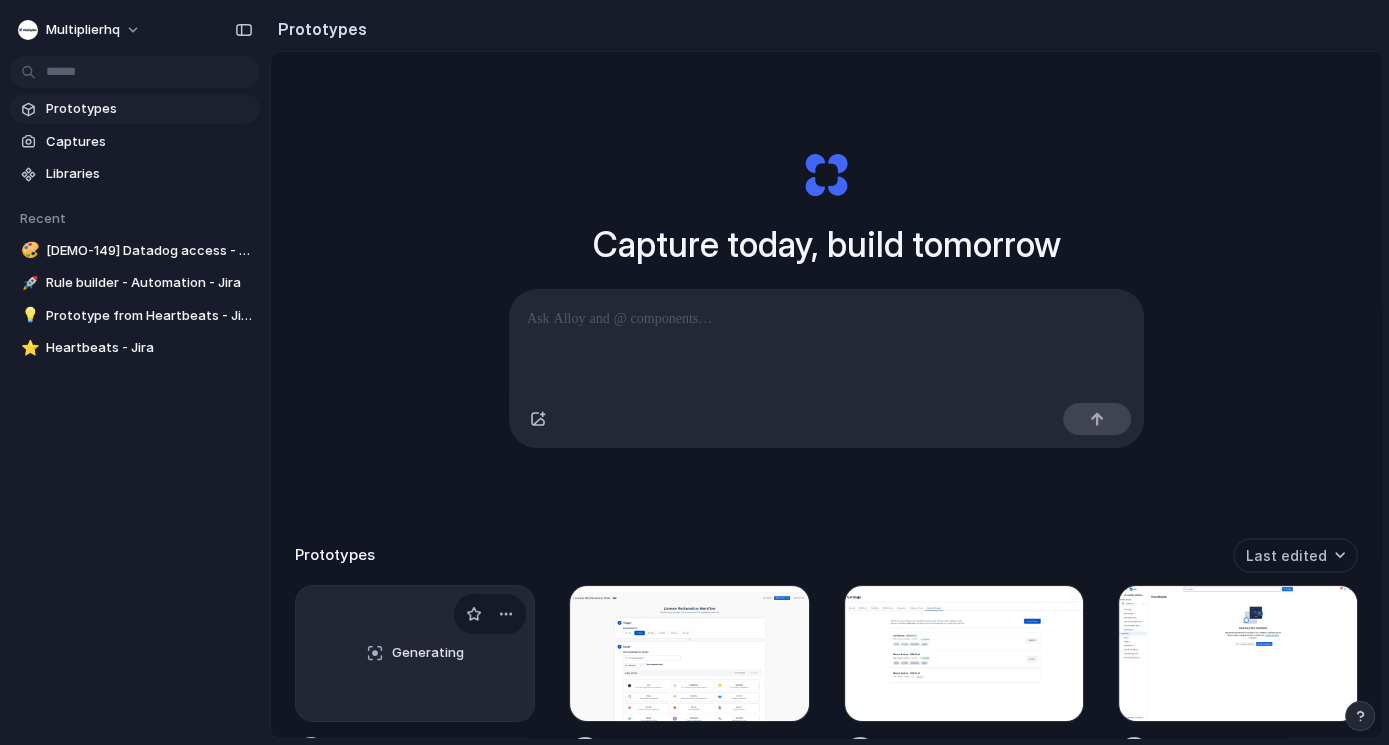click on "Generating" at bounding box center [415, 653] 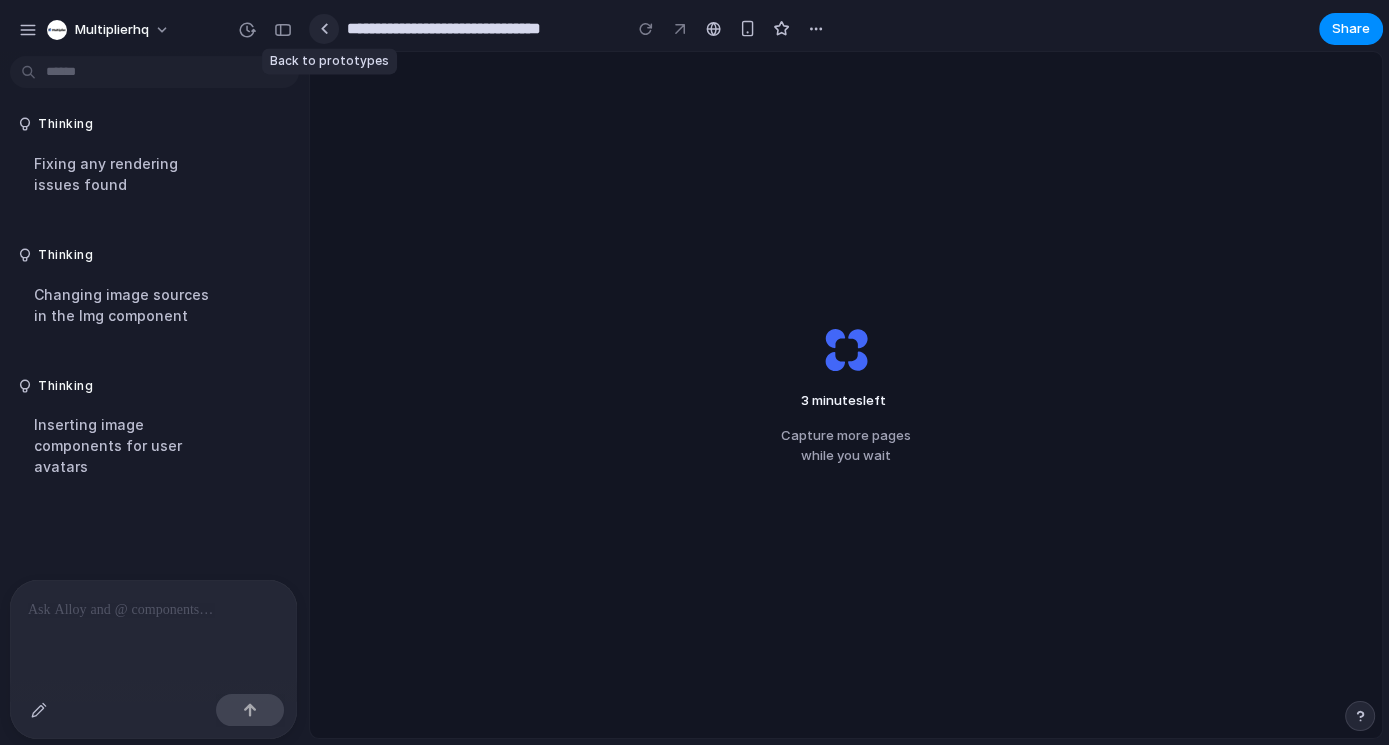 click at bounding box center [324, 28] 